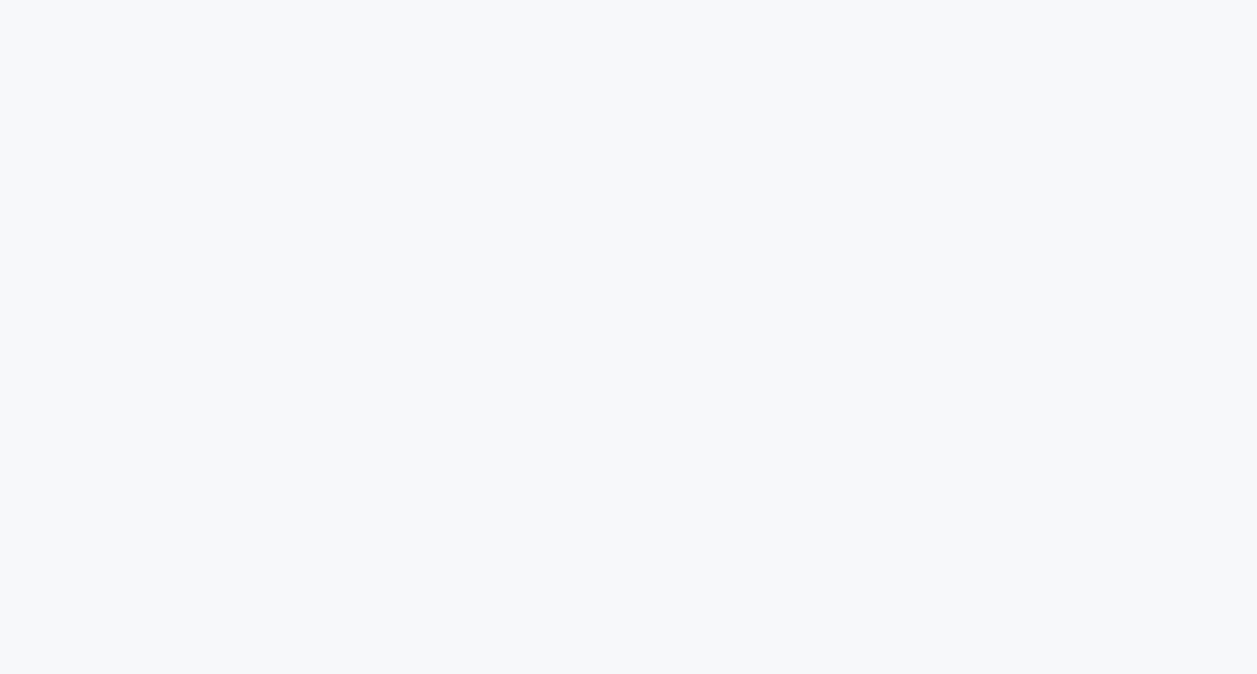 scroll, scrollTop: 0, scrollLeft: 0, axis: both 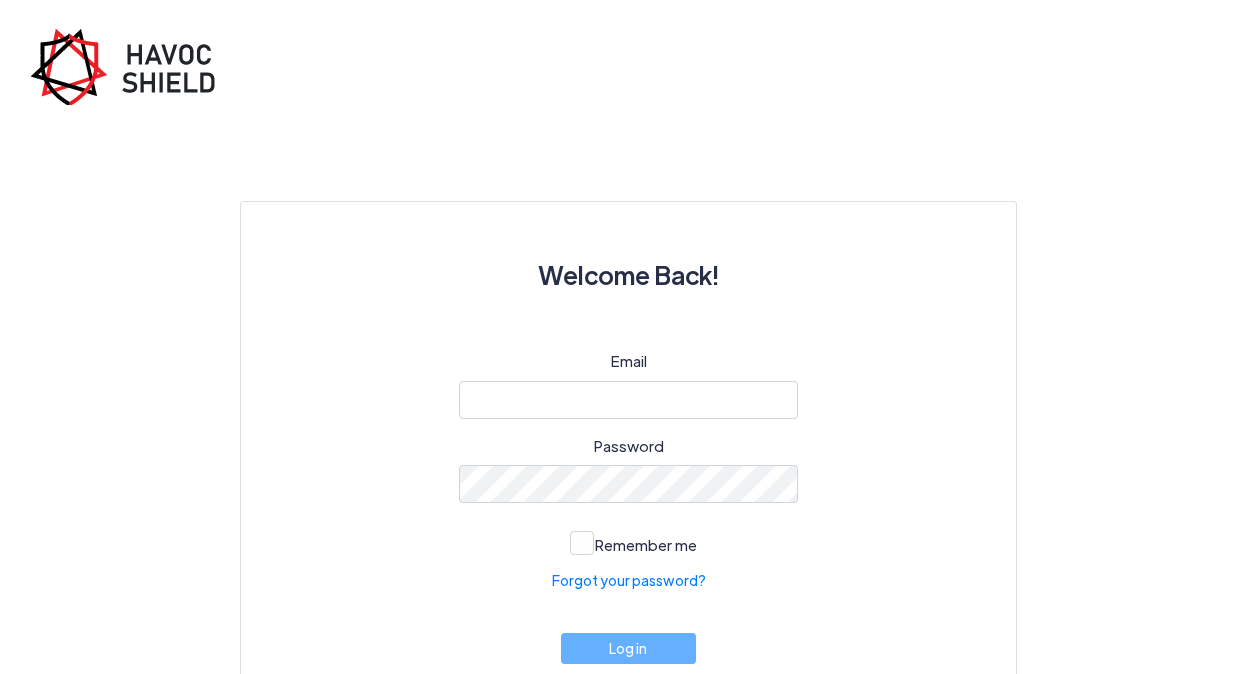click 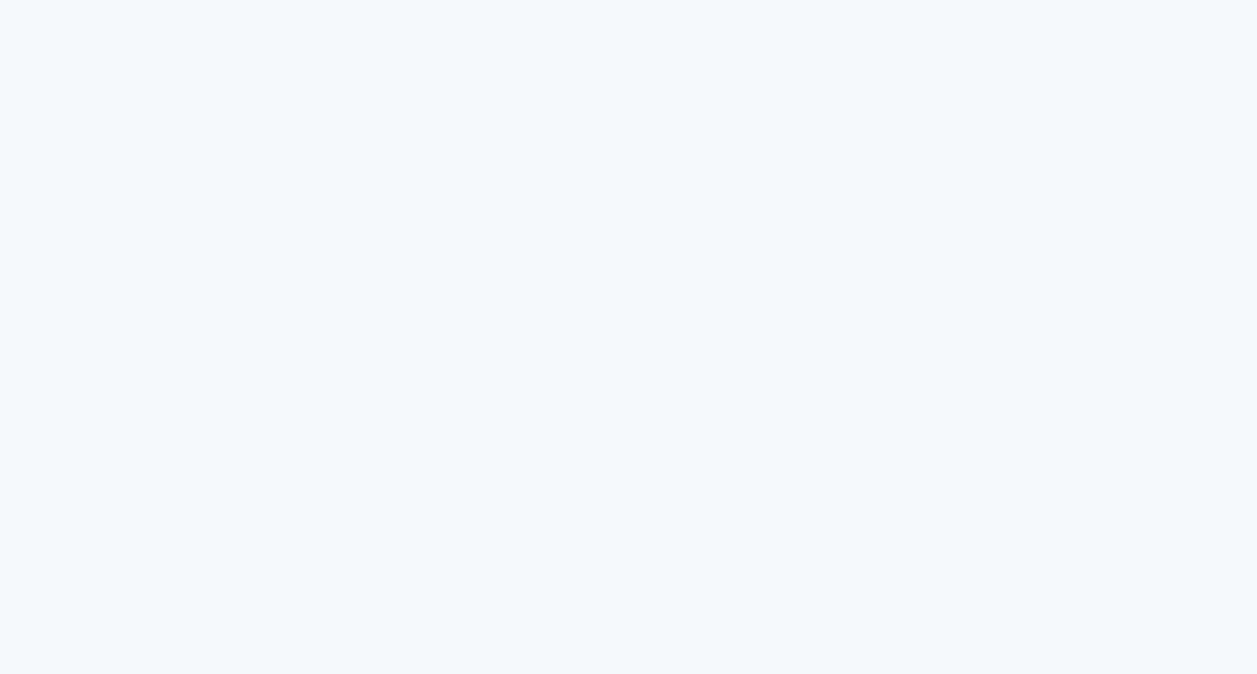 scroll, scrollTop: 0, scrollLeft: 0, axis: both 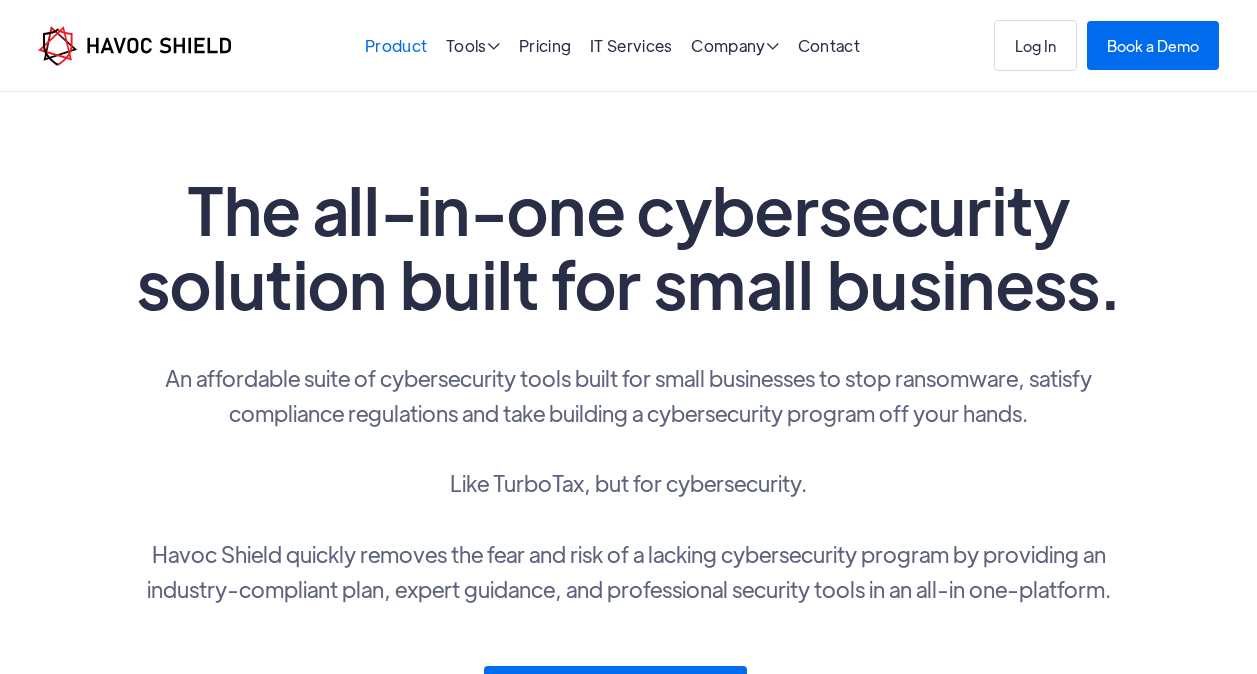 click on "Product" at bounding box center [396, 45] 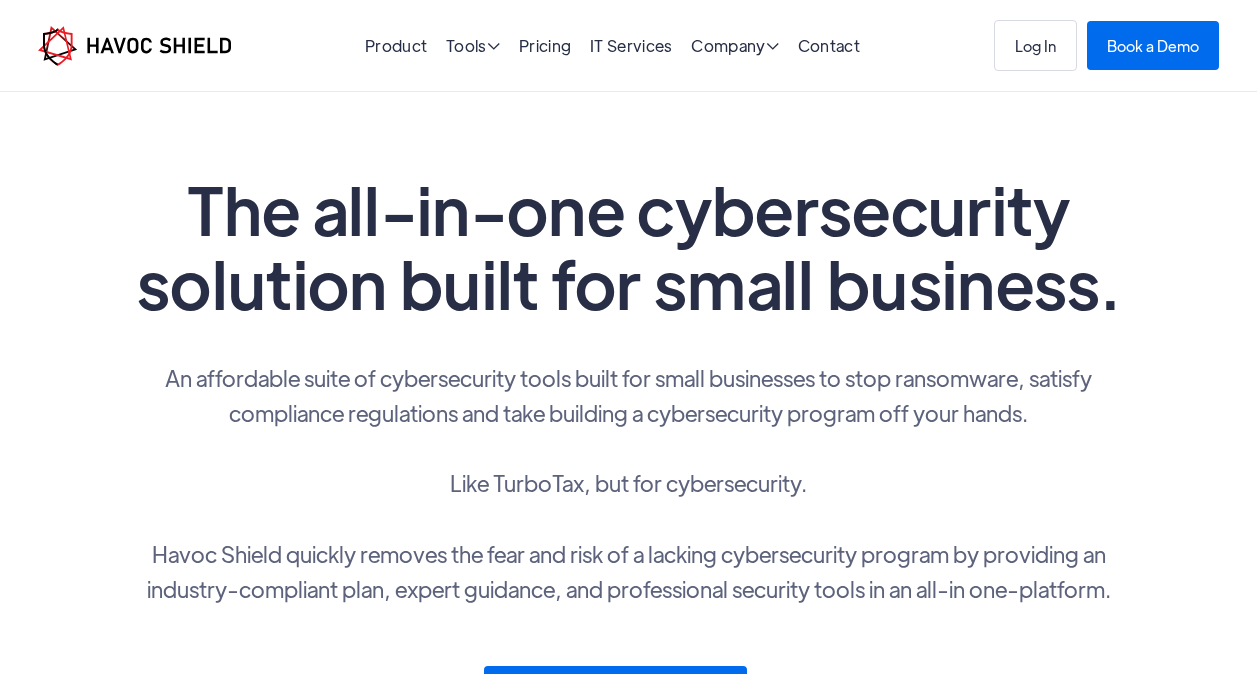 click on "Product" at bounding box center (396, 46) 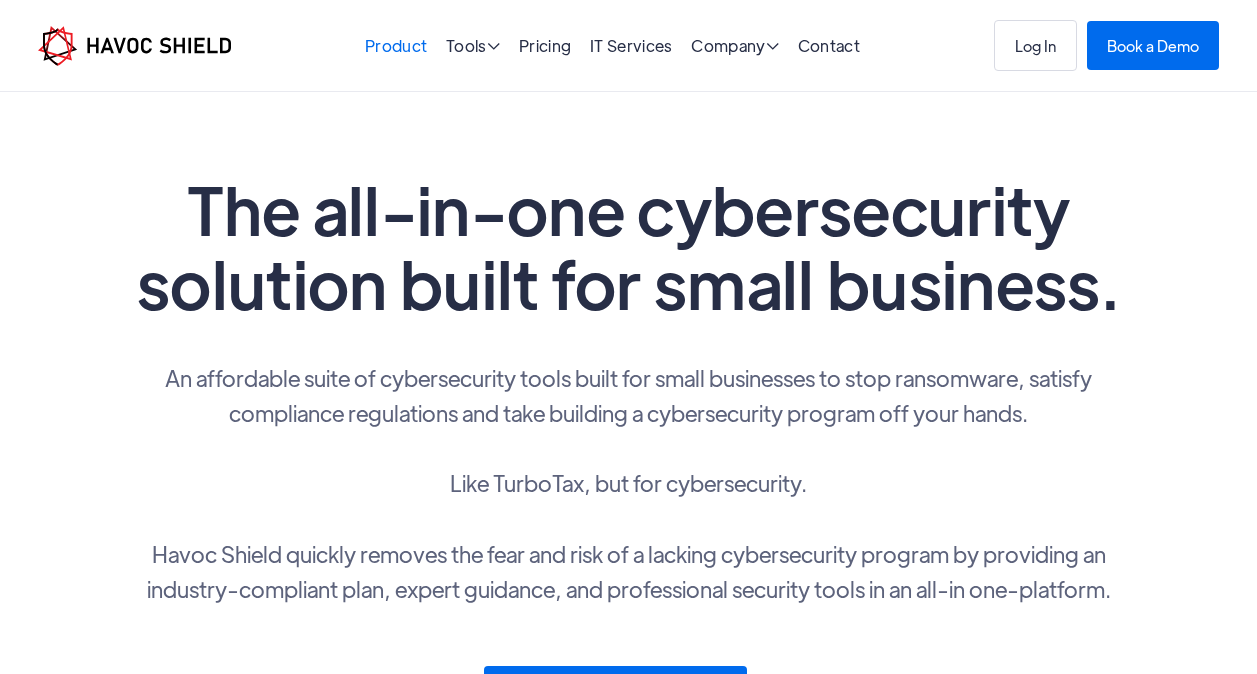 click on "Product" at bounding box center [396, 45] 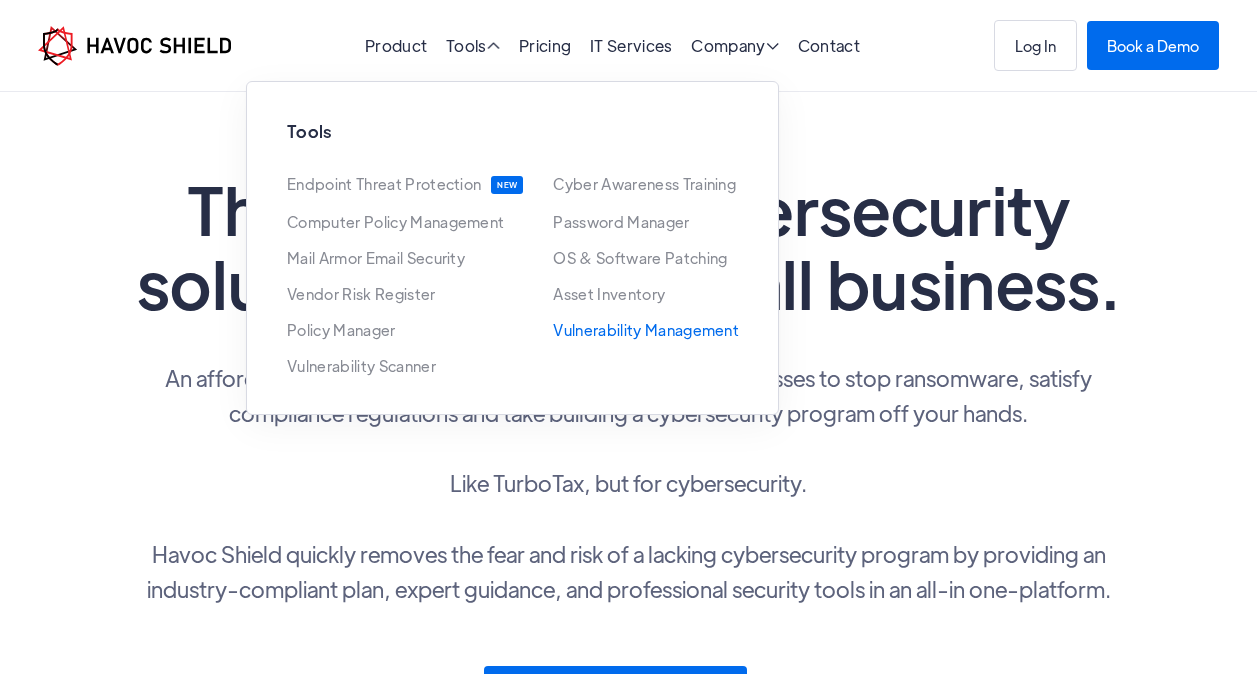 click on "Vulnerability Management" at bounding box center [646, 330] 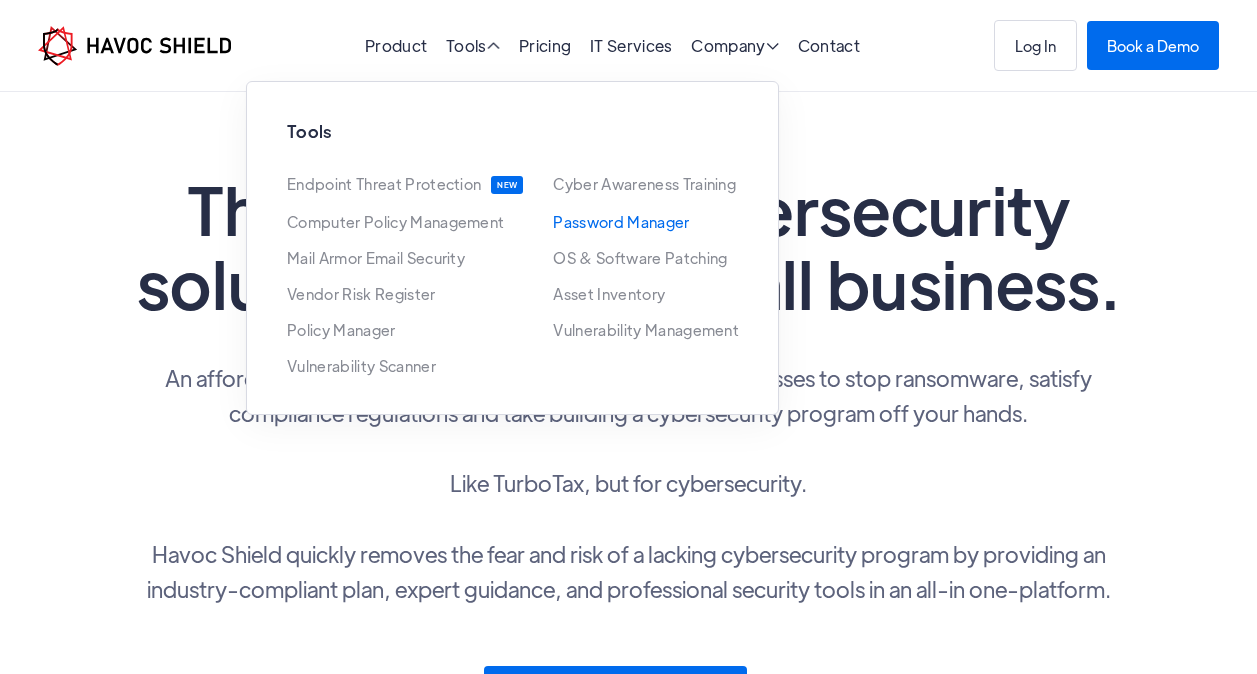 click on "Password Manager" at bounding box center (621, 222) 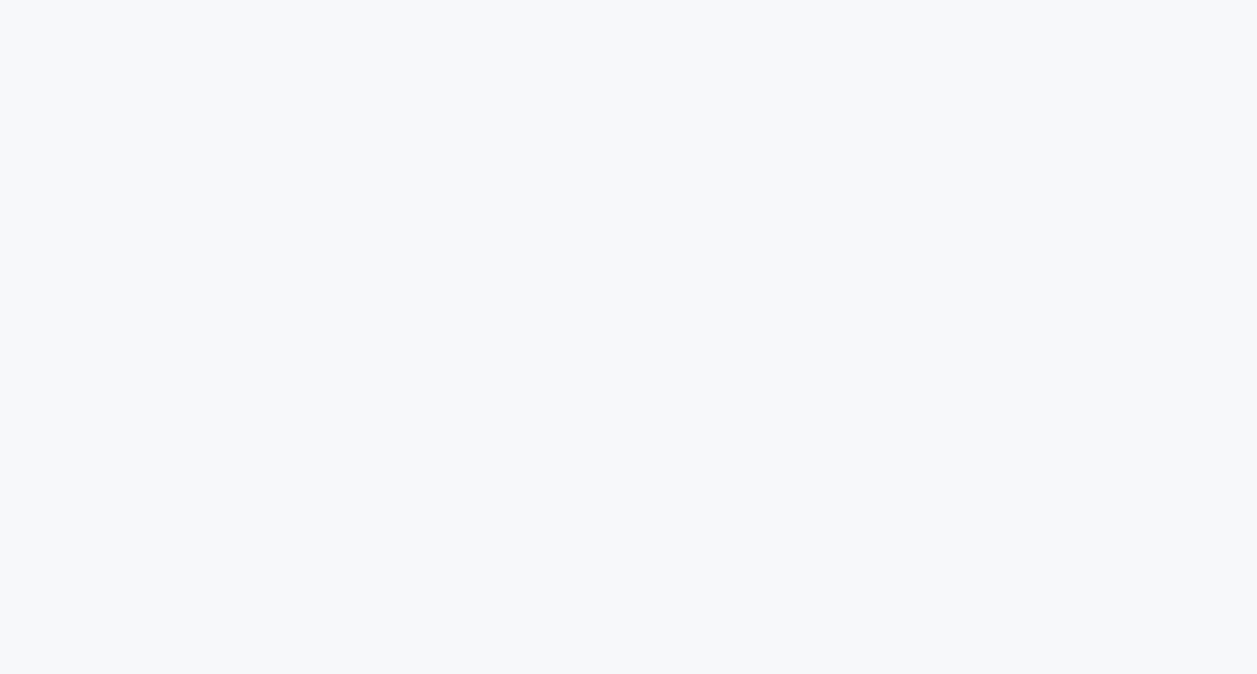 scroll, scrollTop: 0, scrollLeft: 0, axis: both 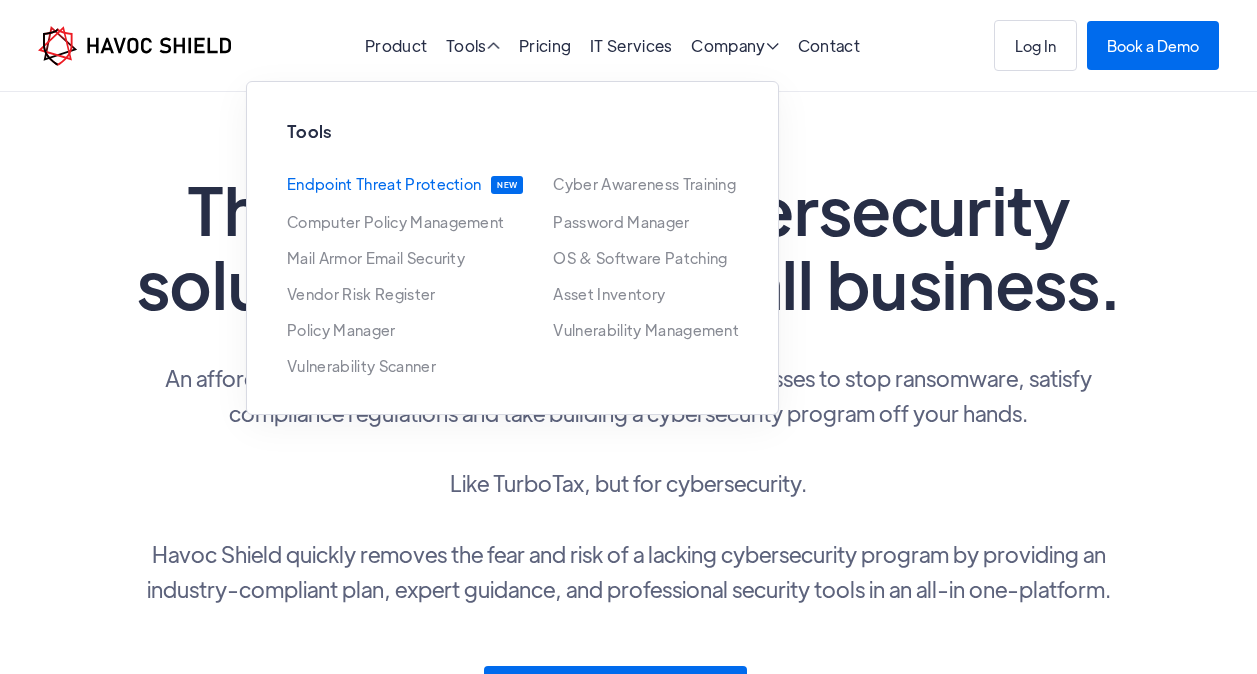 click on "Endpoint Threat Protection" at bounding box center [384, 185] 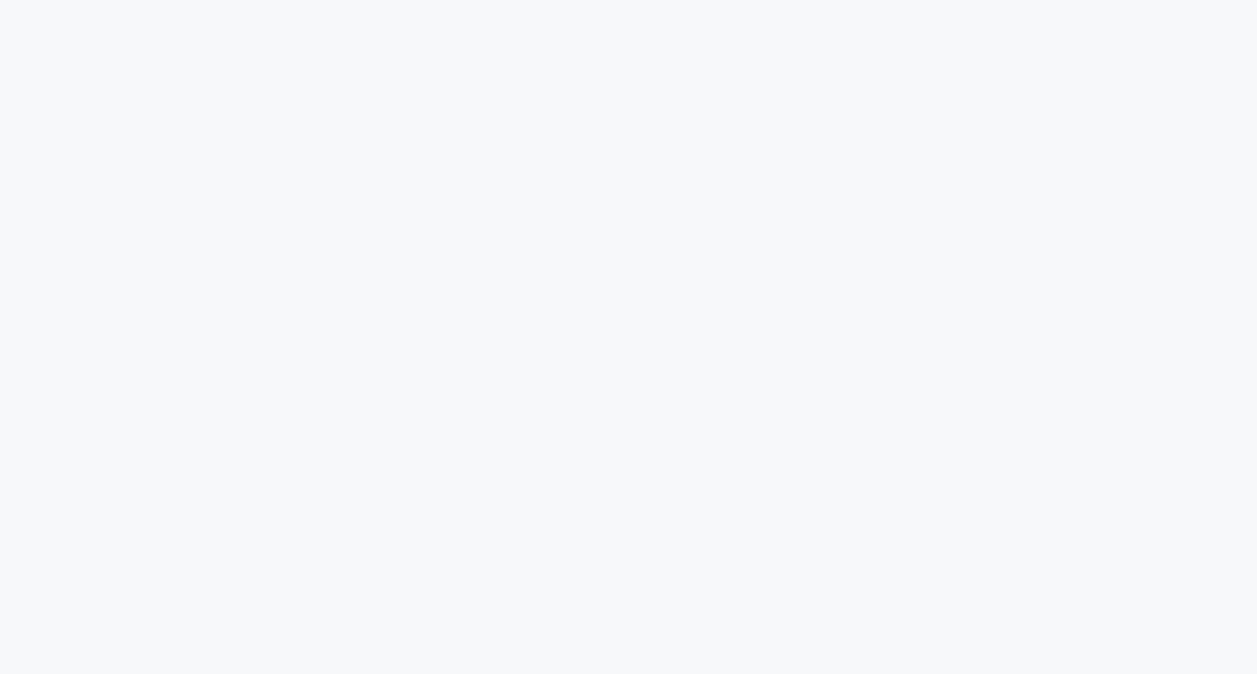 scroll, scrollTop: 0, scrollLeft: 0, axis: both 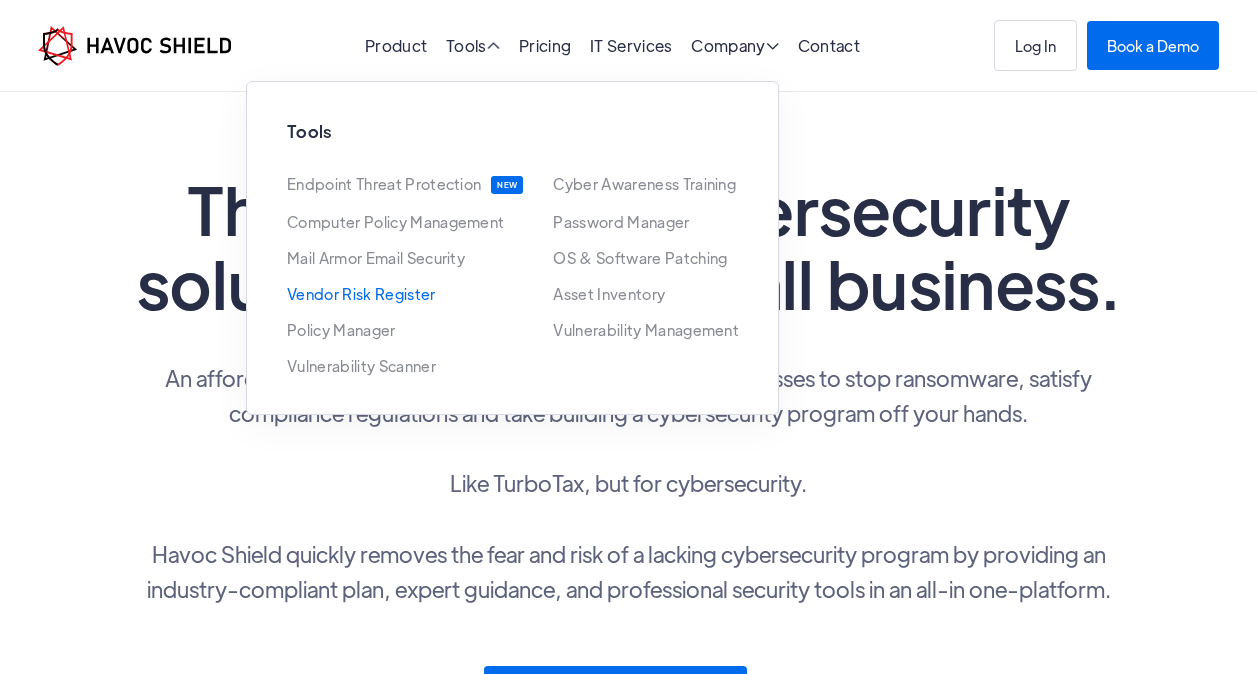 click on "Vendor Risk Register" at bounding box center [361, 294] 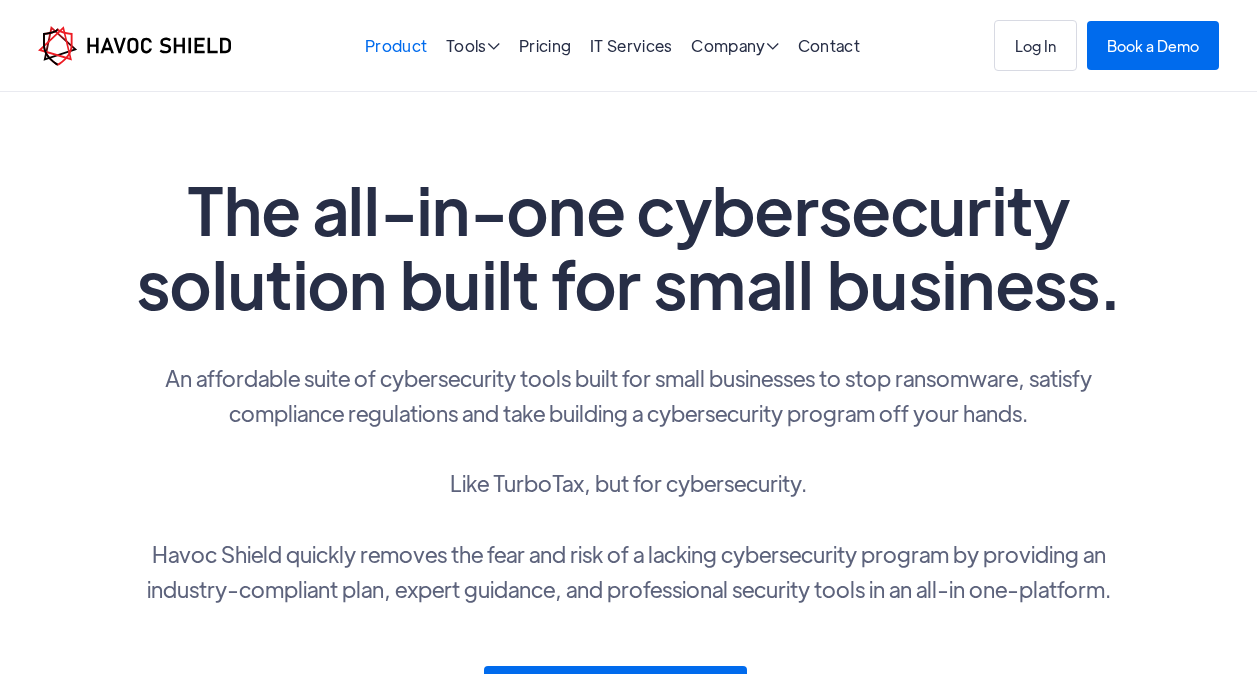 click on "Product" at bounding box center (396, 45) 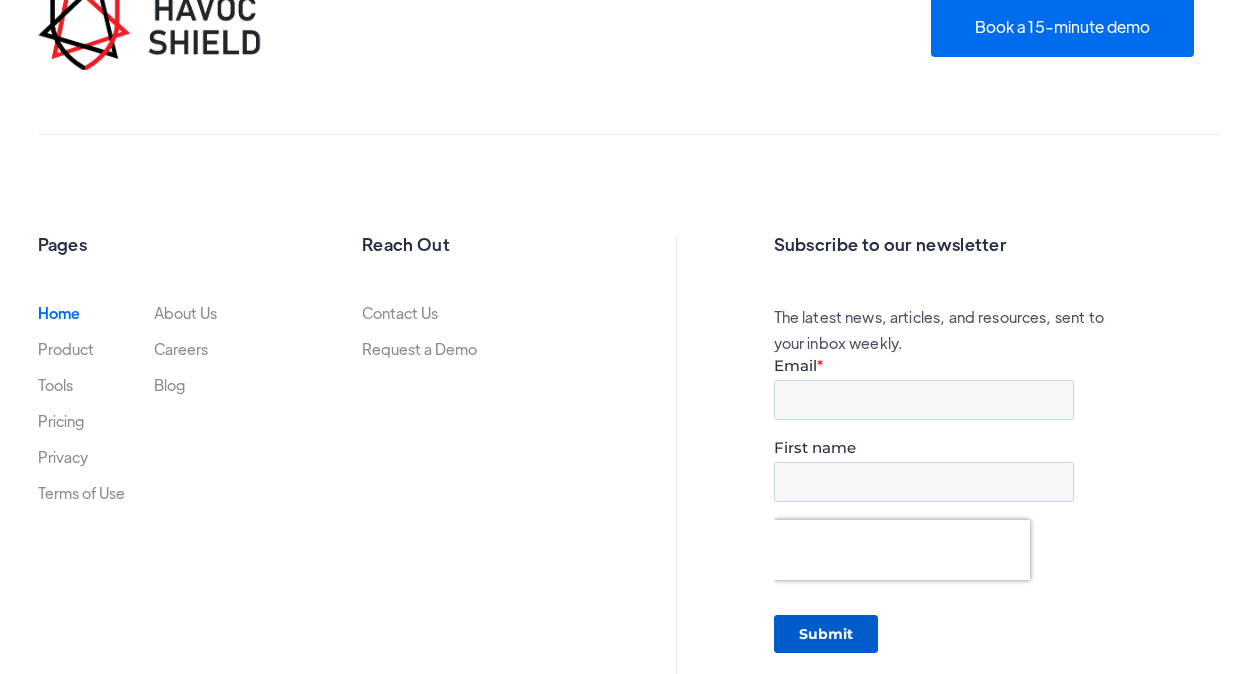 scroll, scrollTop: 6580, scrollLeft: 0, axis: vertical 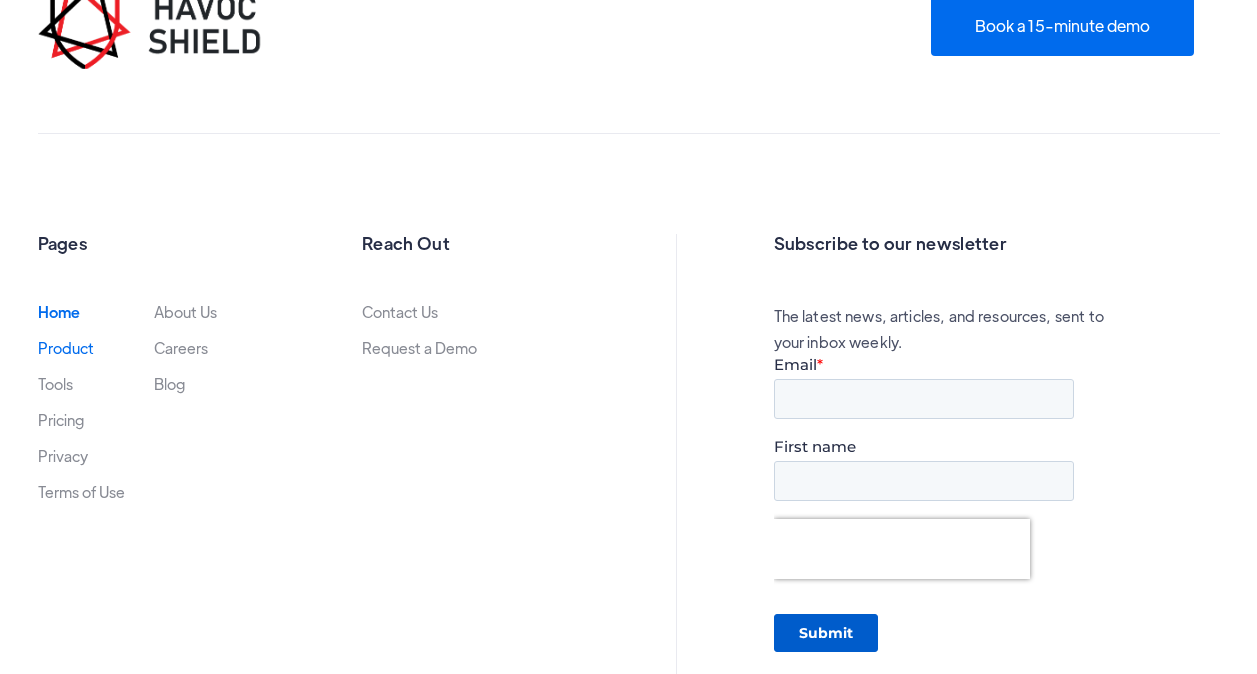 click on "Product" at bounding box center [66, 348] 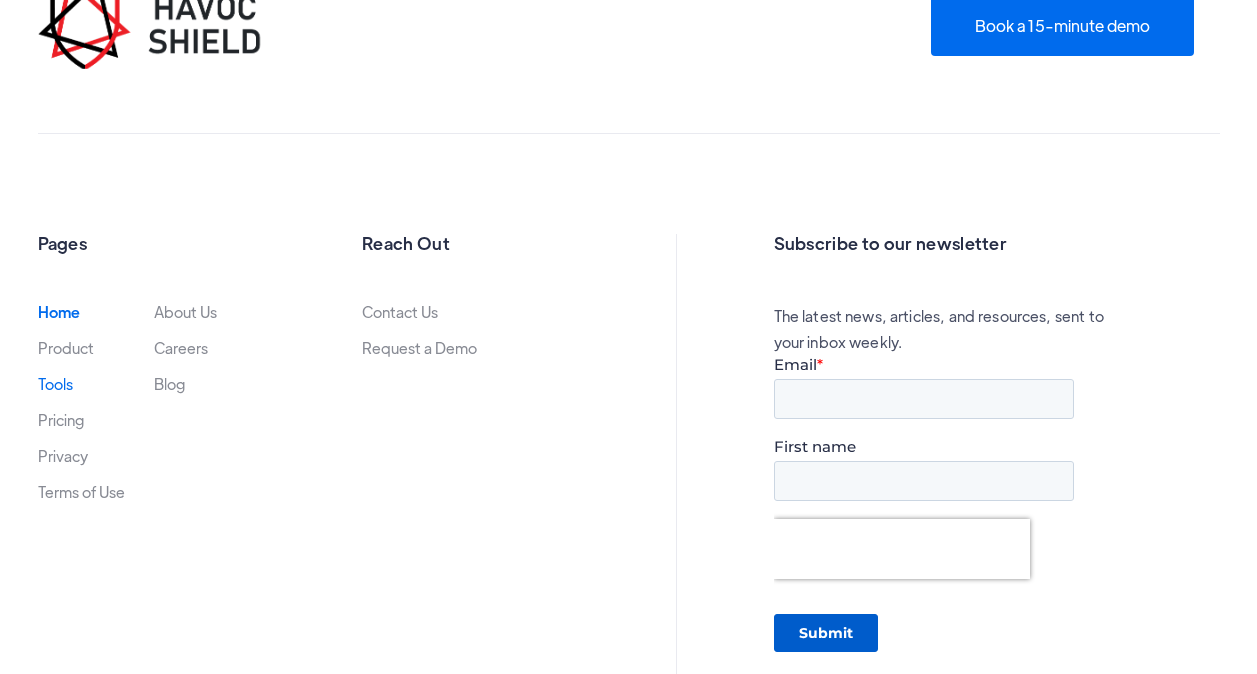 click on "Tools" at bounding box center (55, 384) 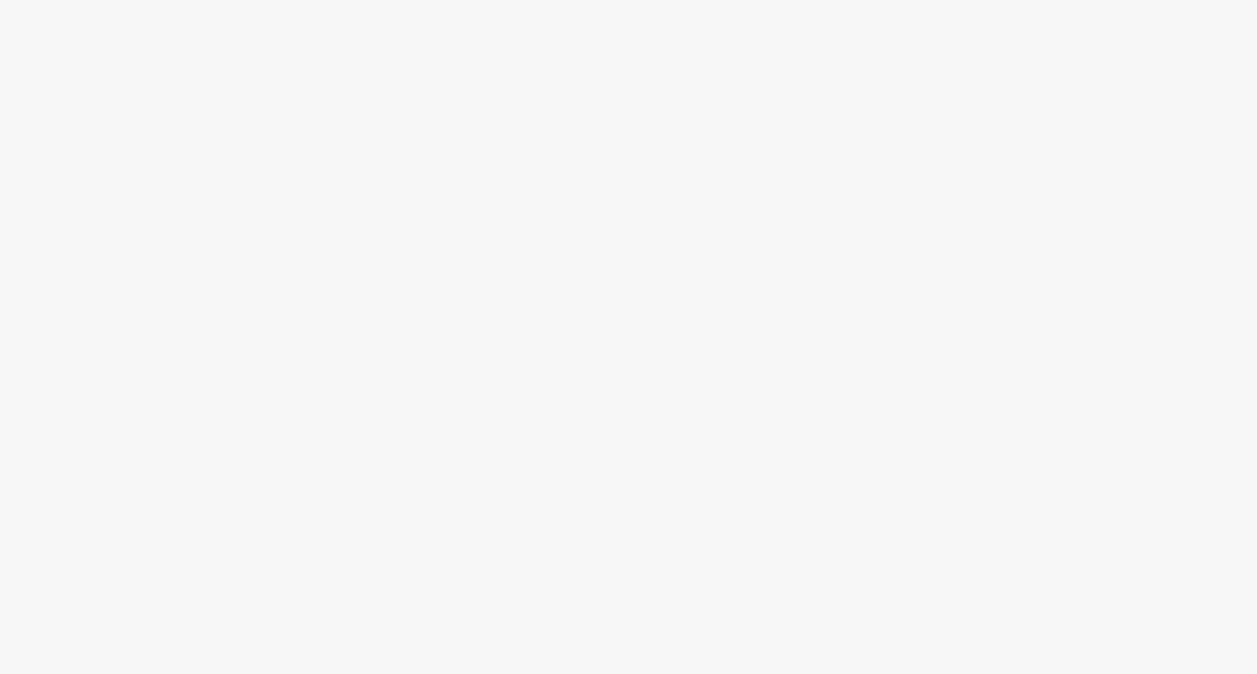 scroll, scrollTop: 0, scrollLeft: 0, axis: both 